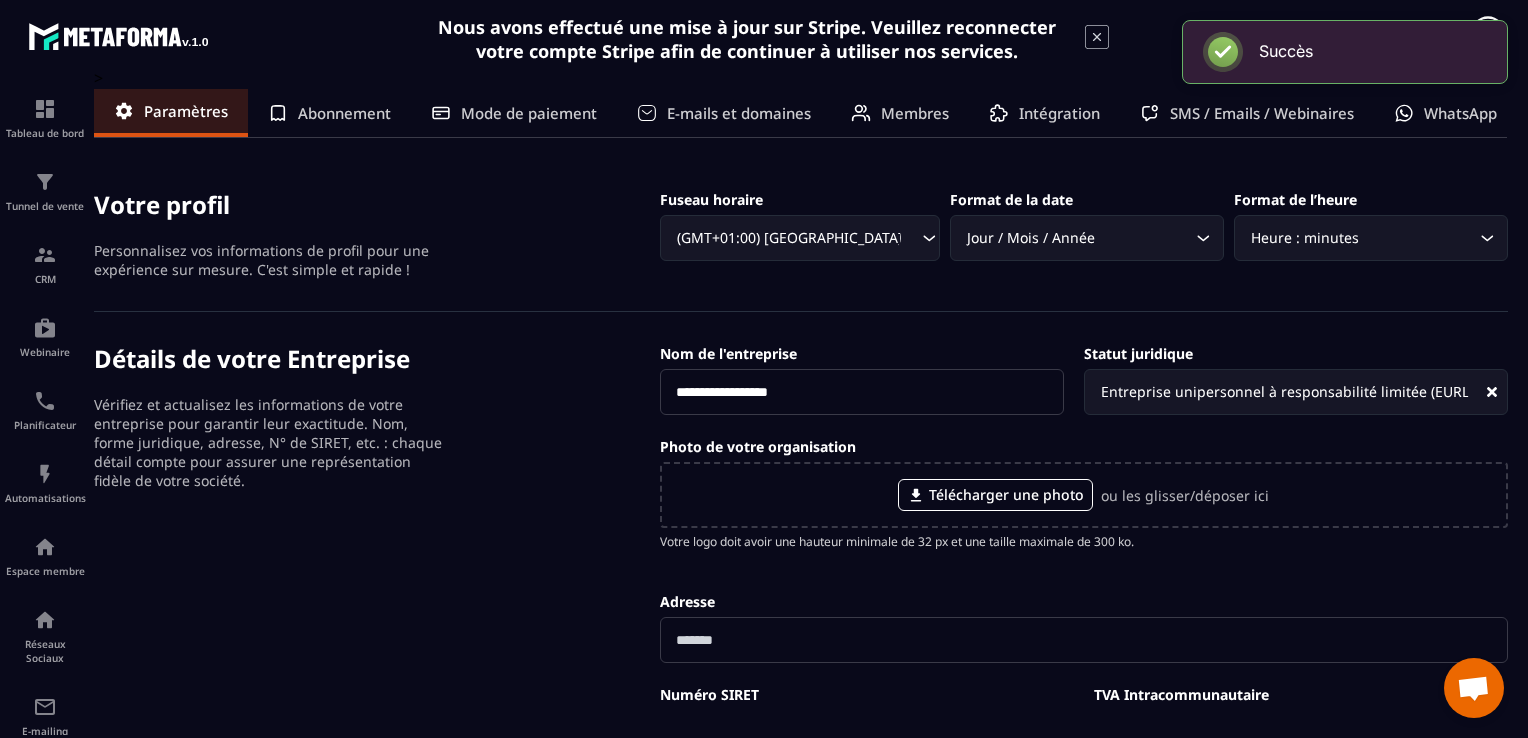scroll, scrollTop: 0, scrollLeft: 0, axis: both 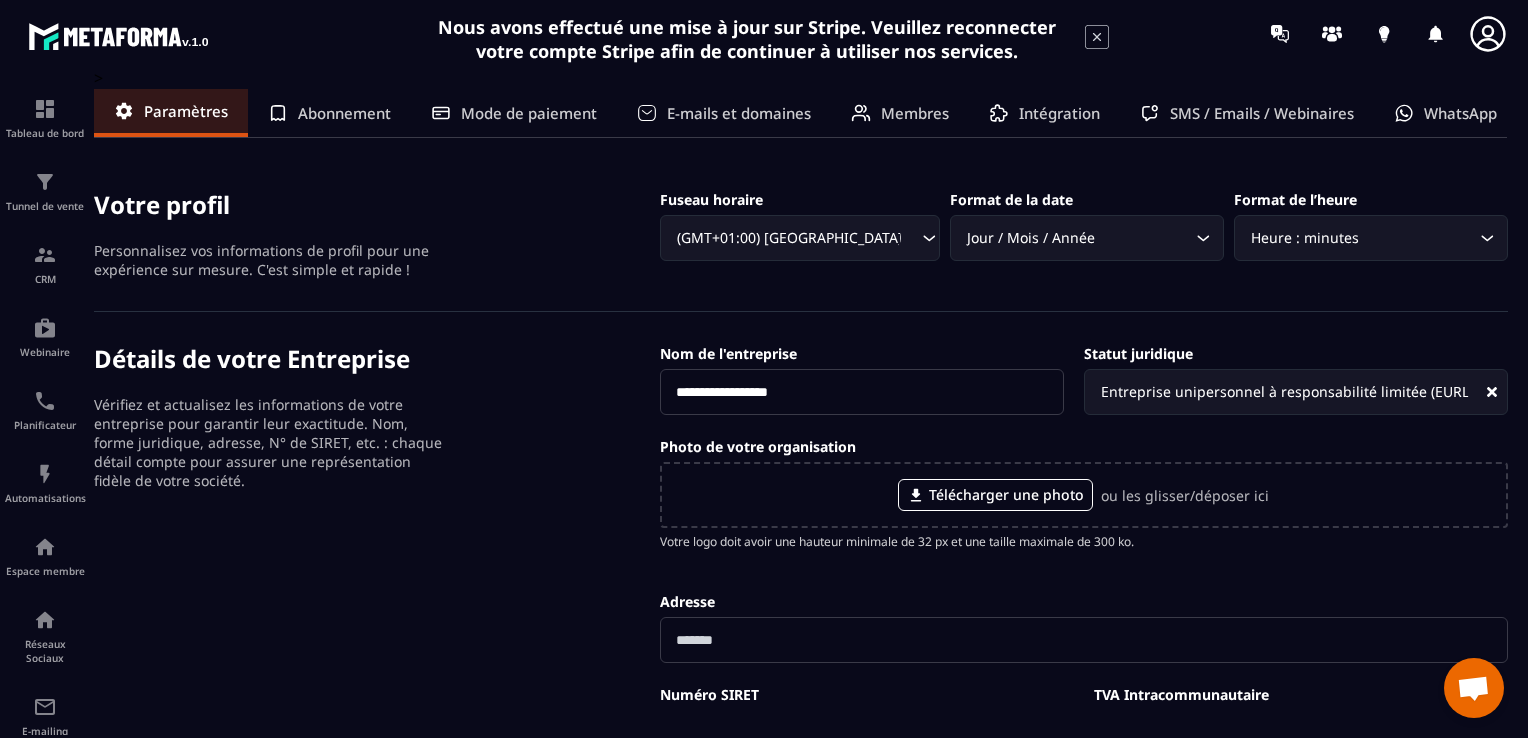 click on "Abonnement" 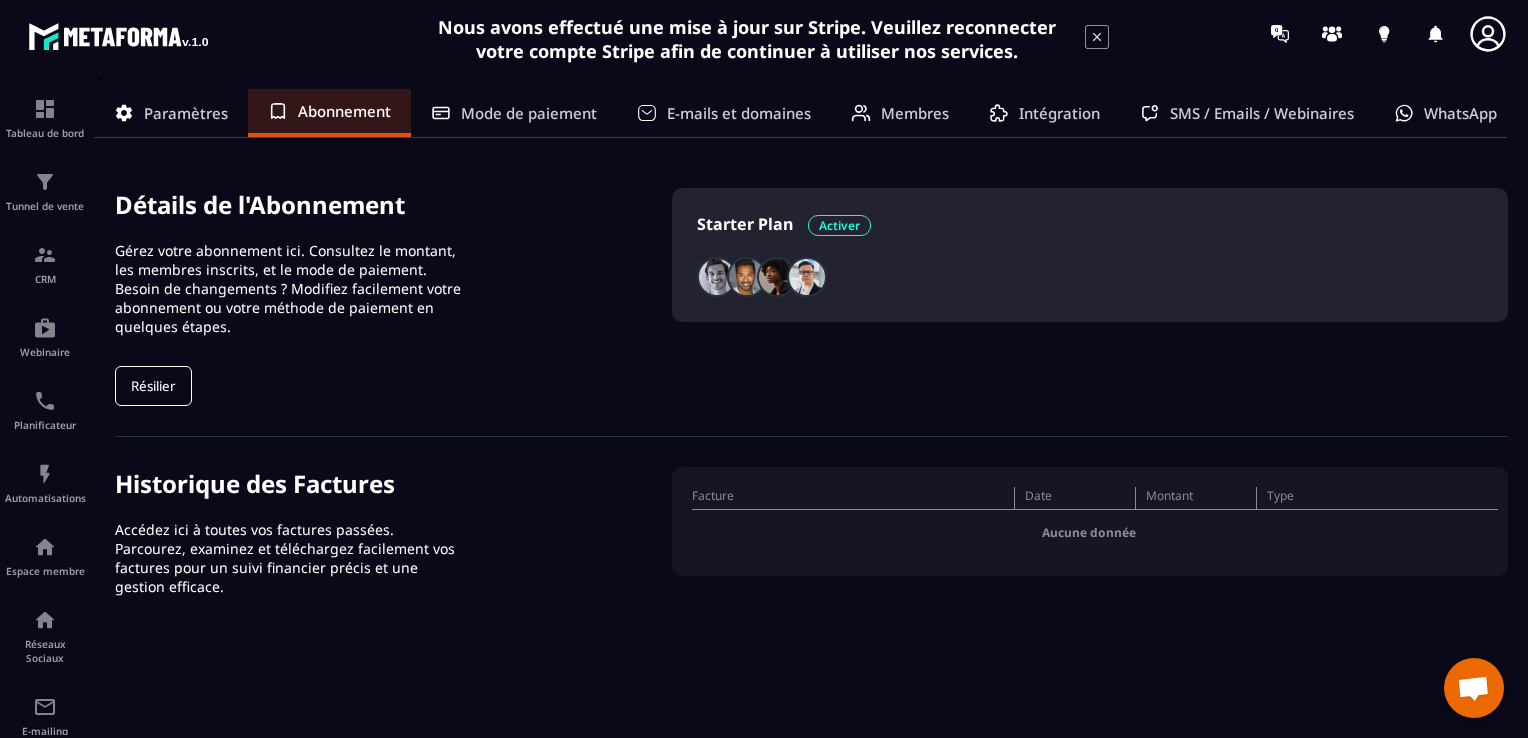 click on "Activer" at bounding box center [839, 225] 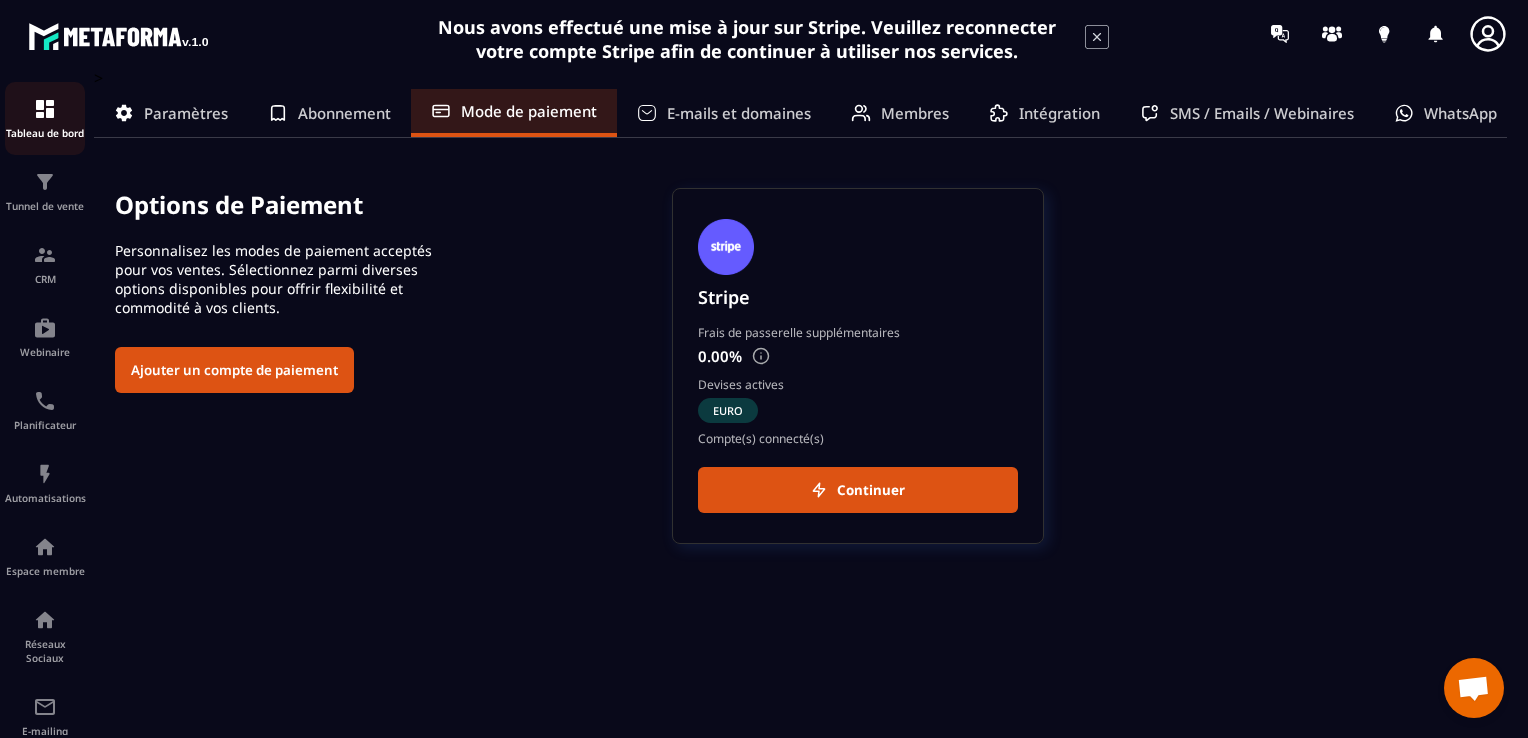click at bounding box center (45, 109) 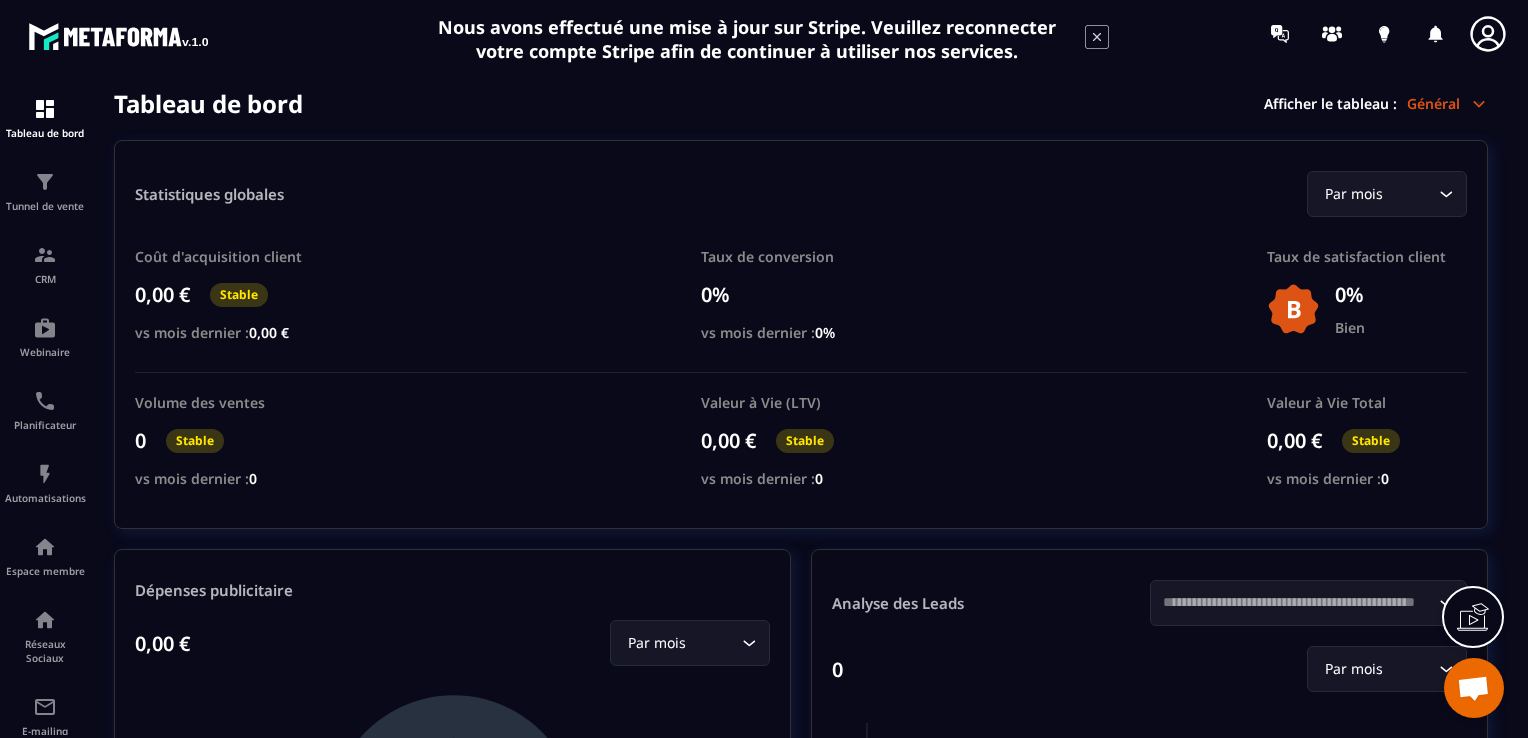 click 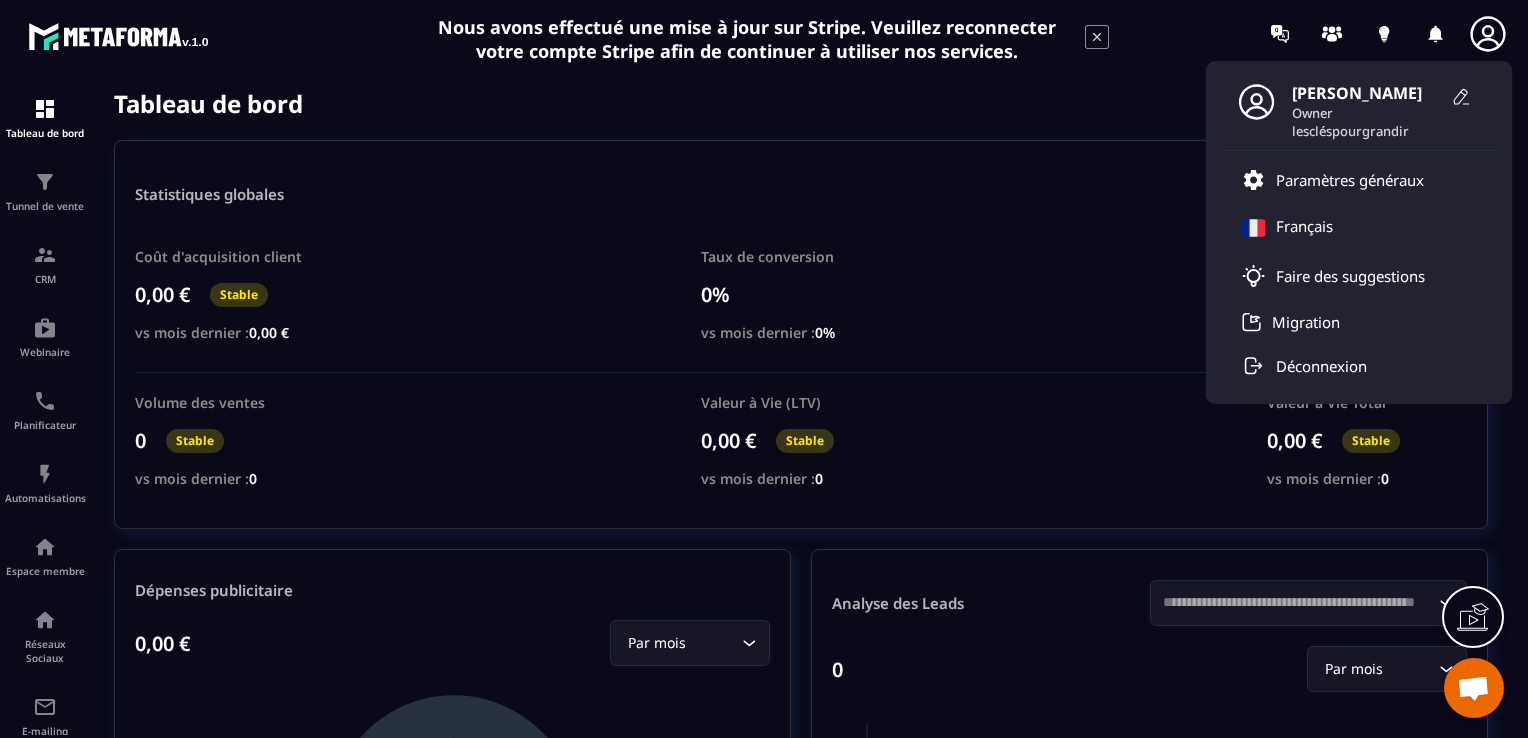 click on "Nous avons effectué une mise à jour sur Stripe. Veuillez reconnecter votre compte Stripe afin de continuer à utiliser nos services." at bounding box center (747, 39) 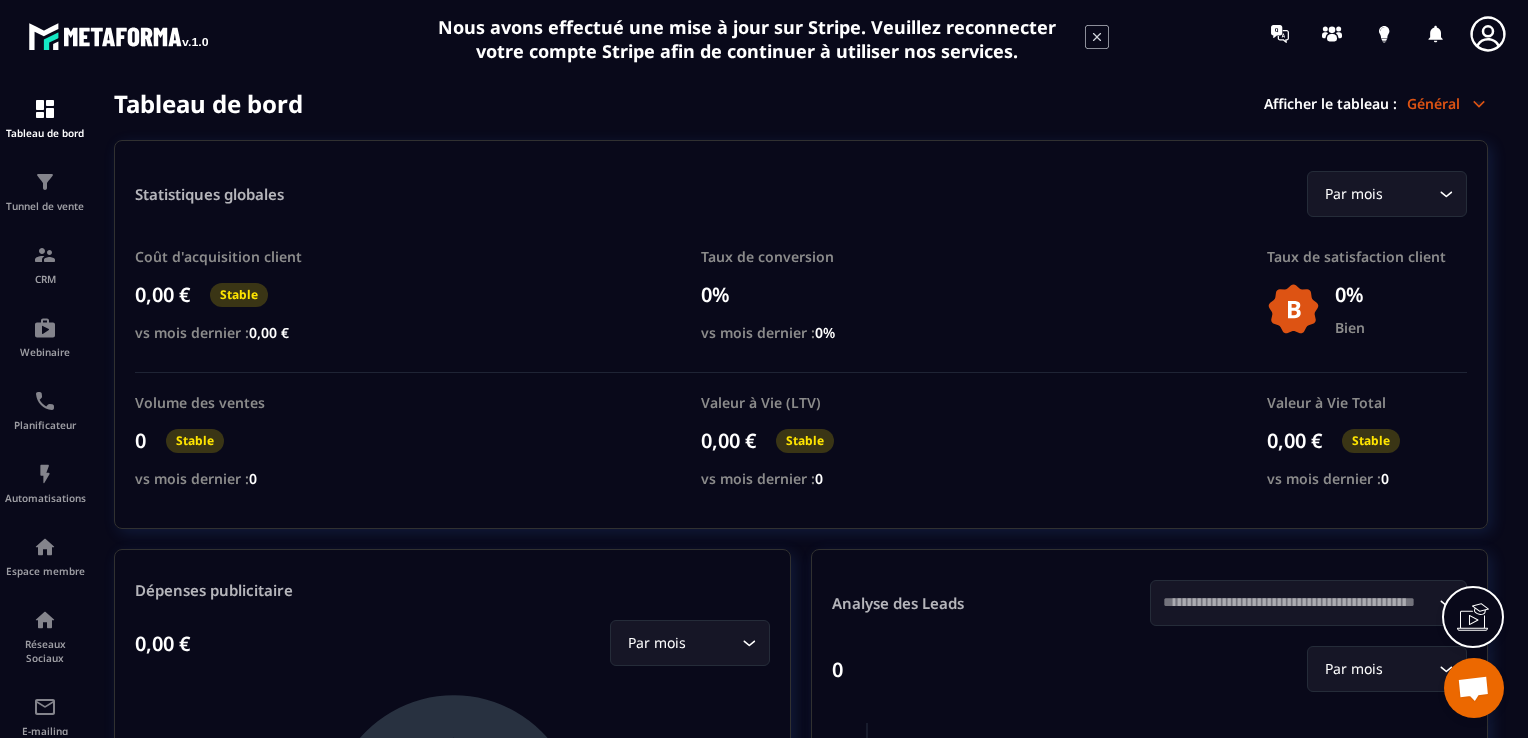 click on "Tableau de bord Afficher le tableau :  Général" at bounding box center (801, 103) 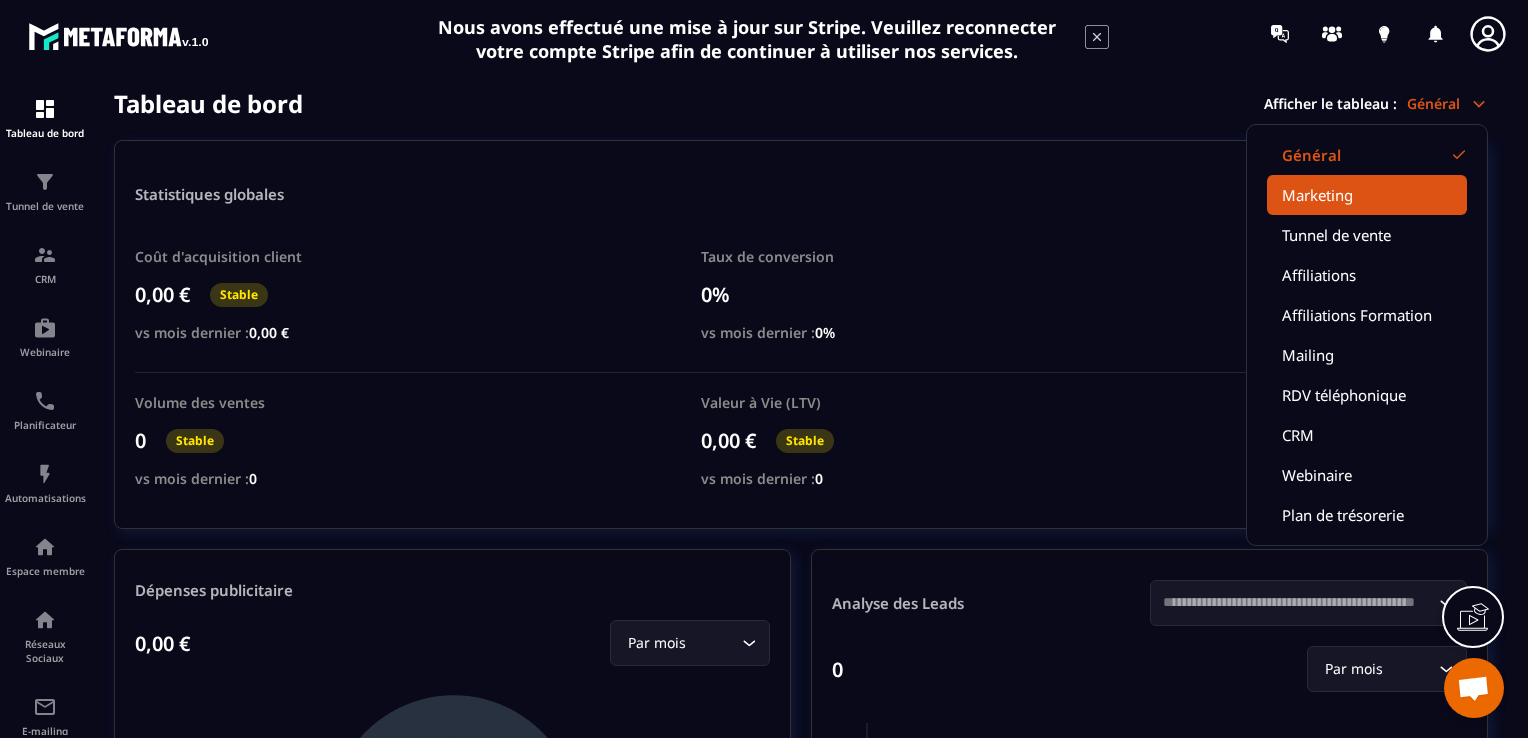 click on "Marketing" at bounding box center [1367, 195] 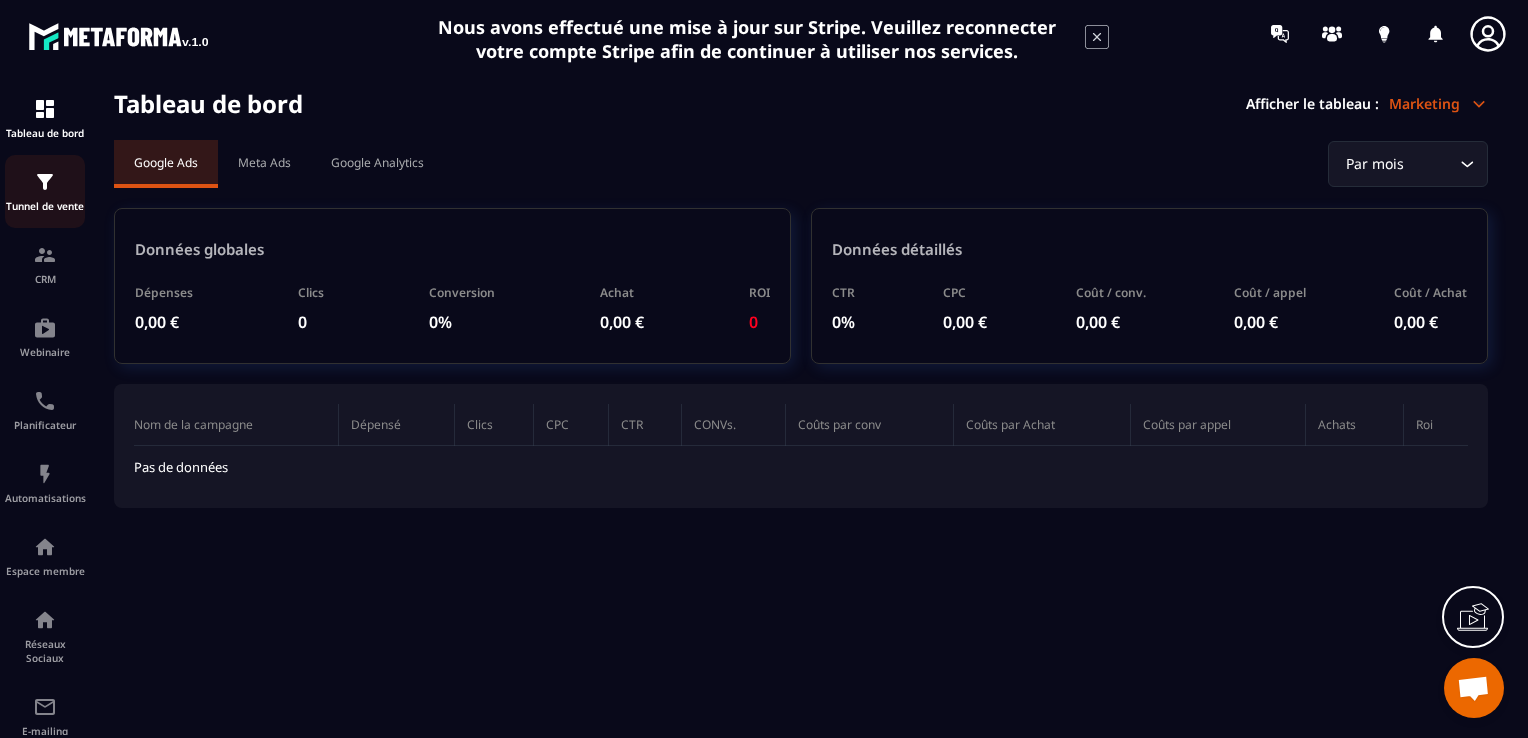 click on "Tunnel de vente" at bounding box center [45, 191] 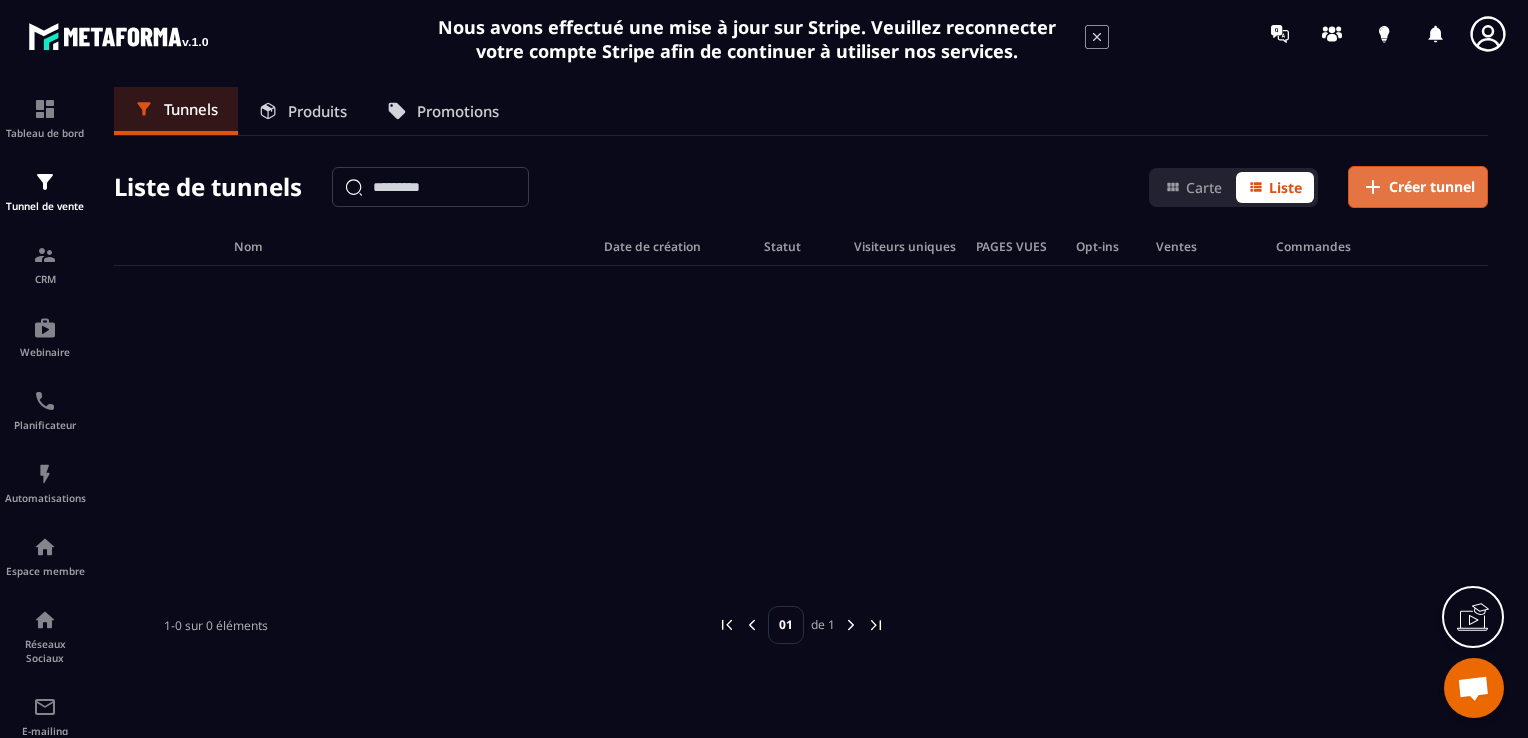 click on "Créer tunnel" at bounding box center [1432, 187] 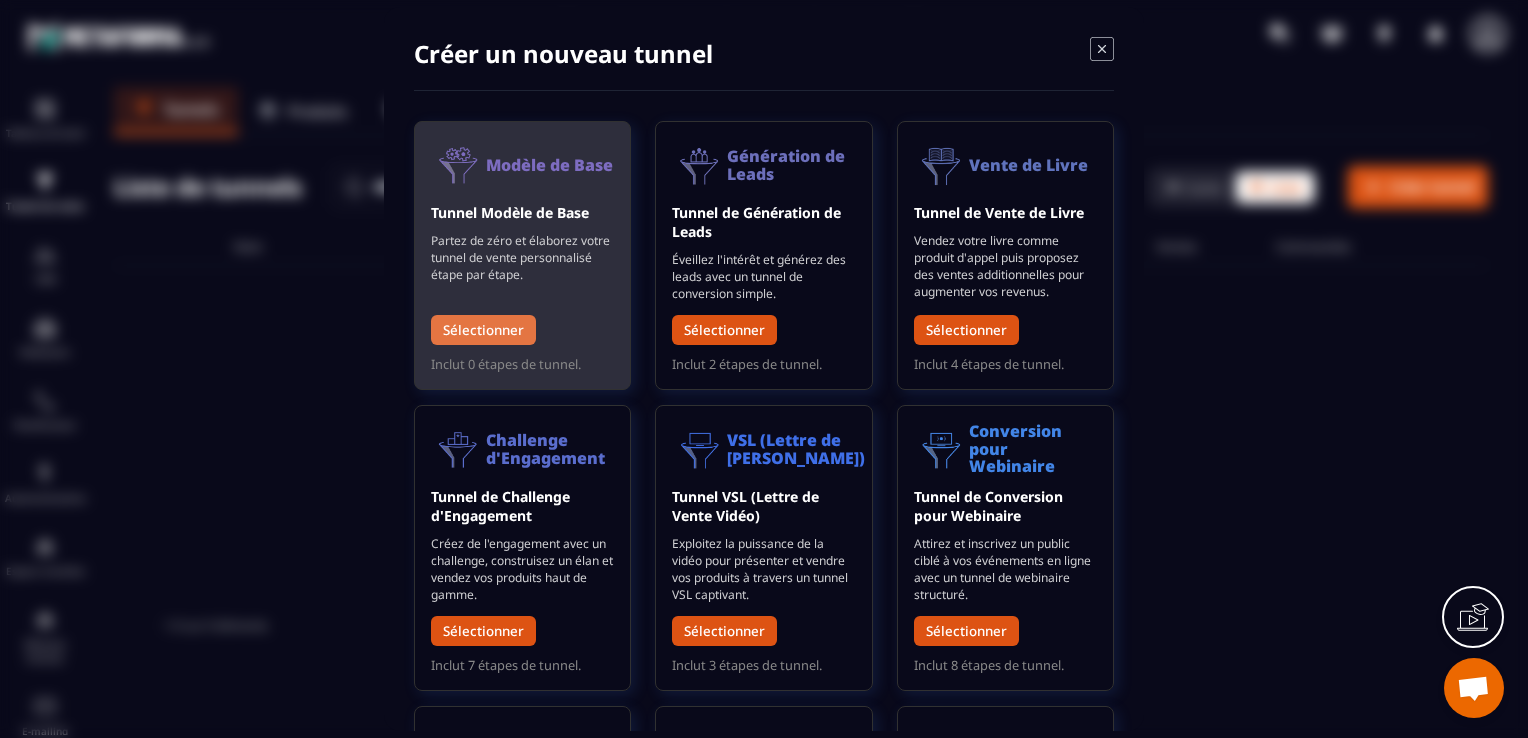 click on "Sélectionner" at bounding box center (483, 330) 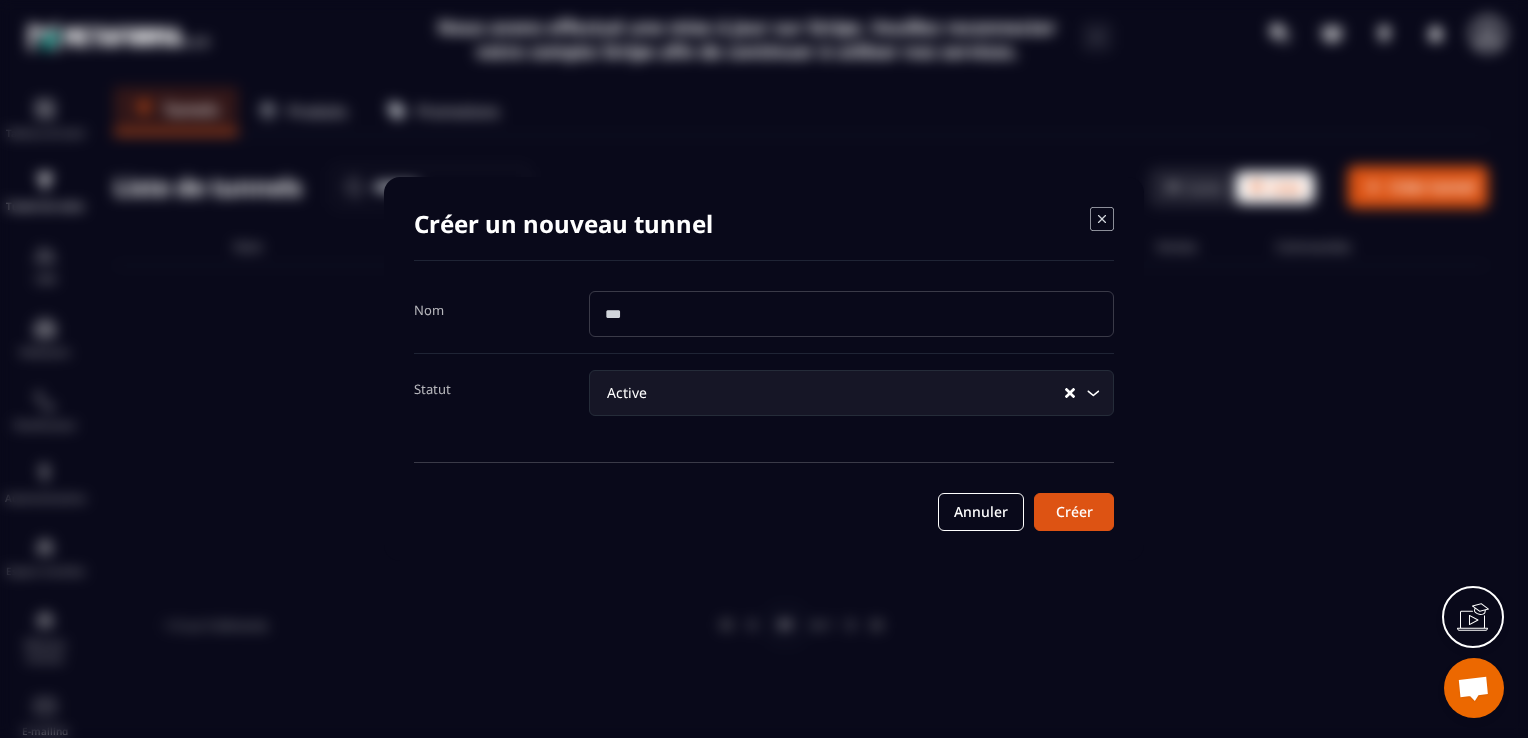click at bounding box center (851, 314) 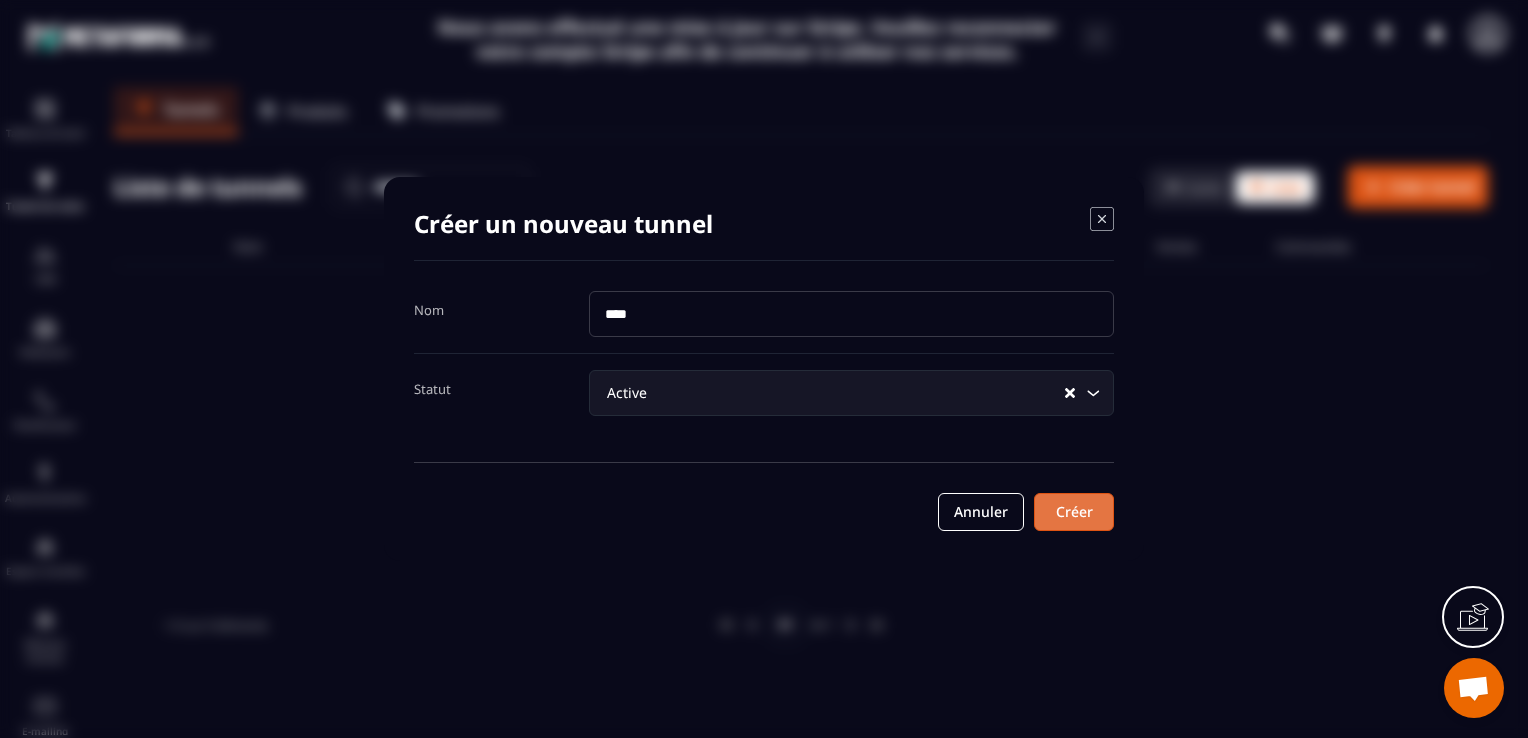 type on "****" 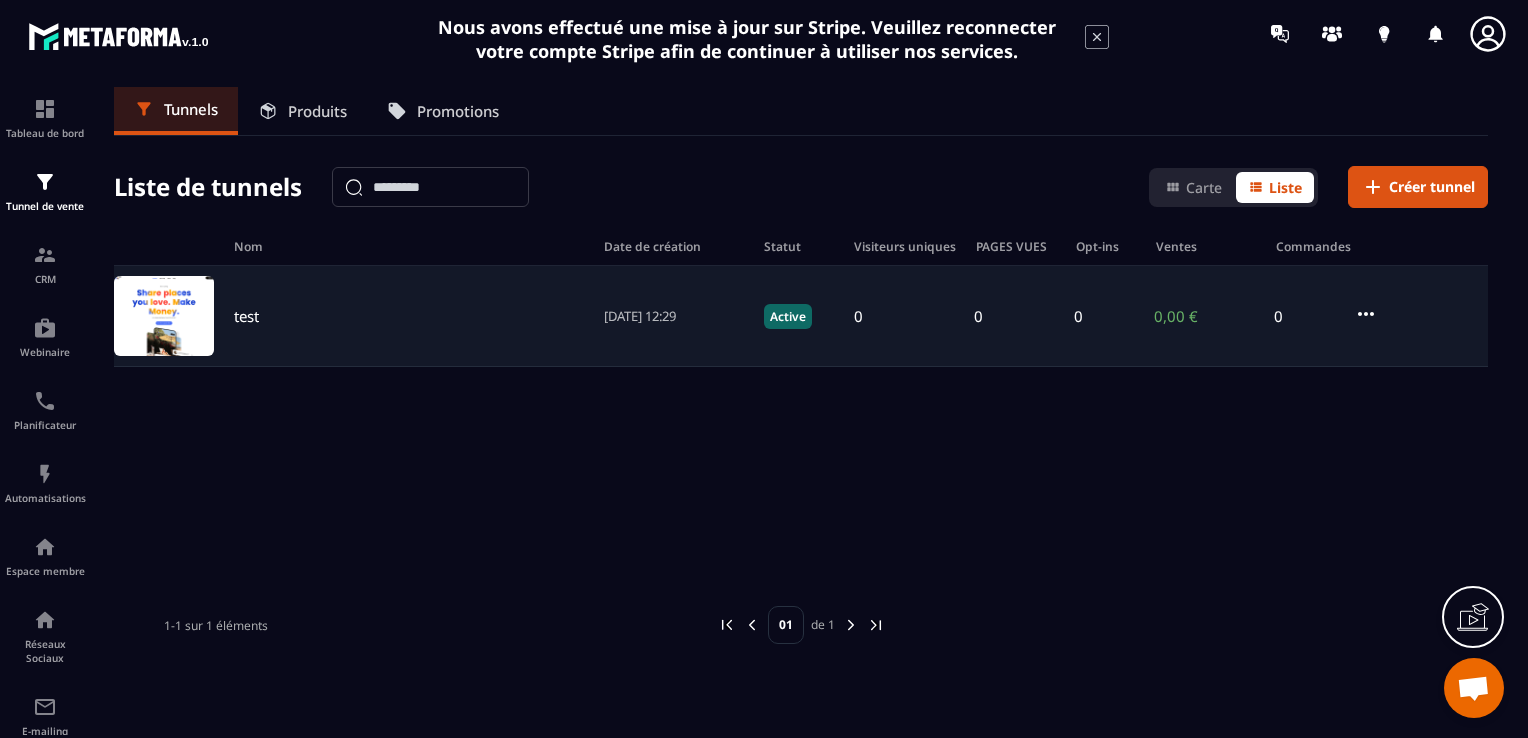 click on "test" at bounding box center [246, 316] 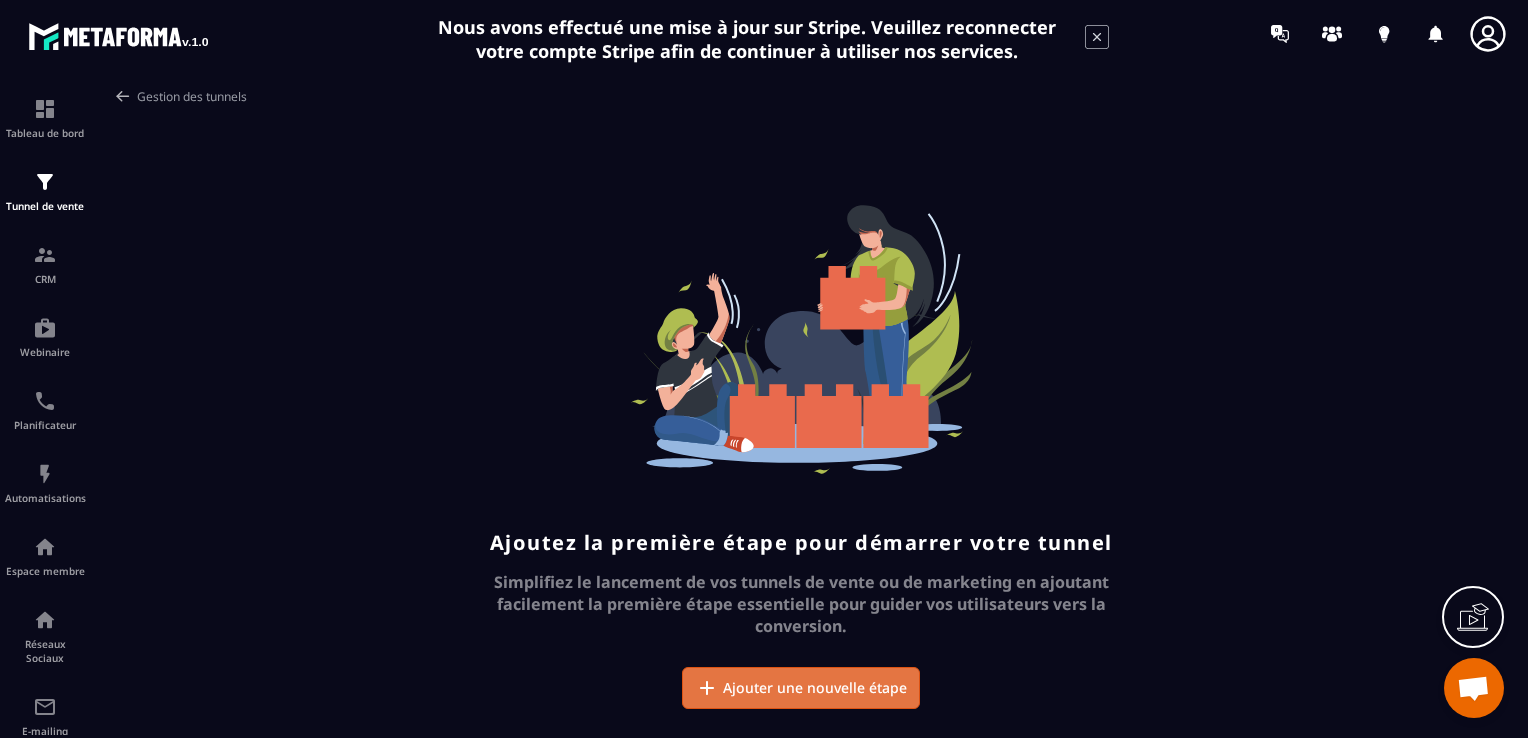 click on "Ajouter une nouvelle étape" at bounding box center [815, 688] 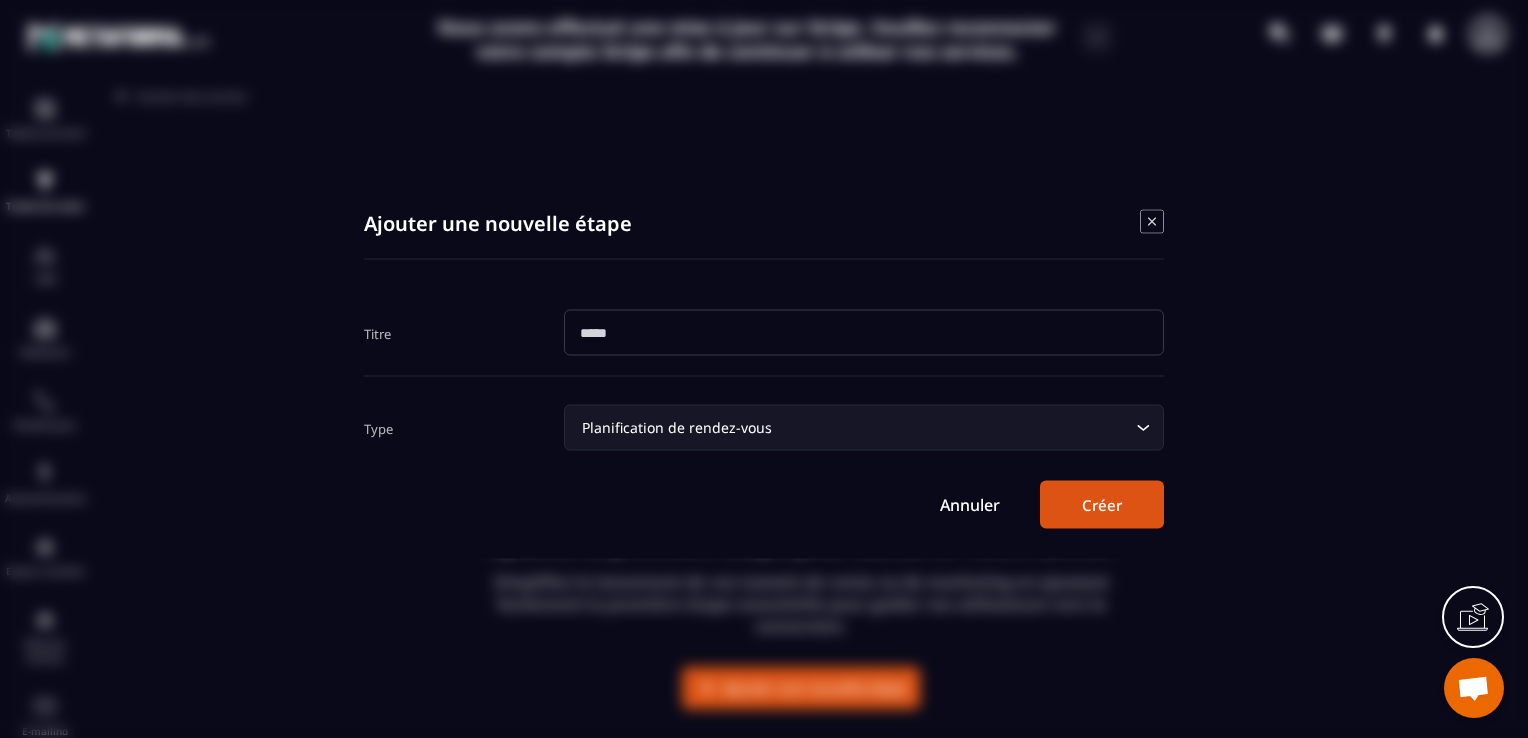 click at bounding box center (864, 333) 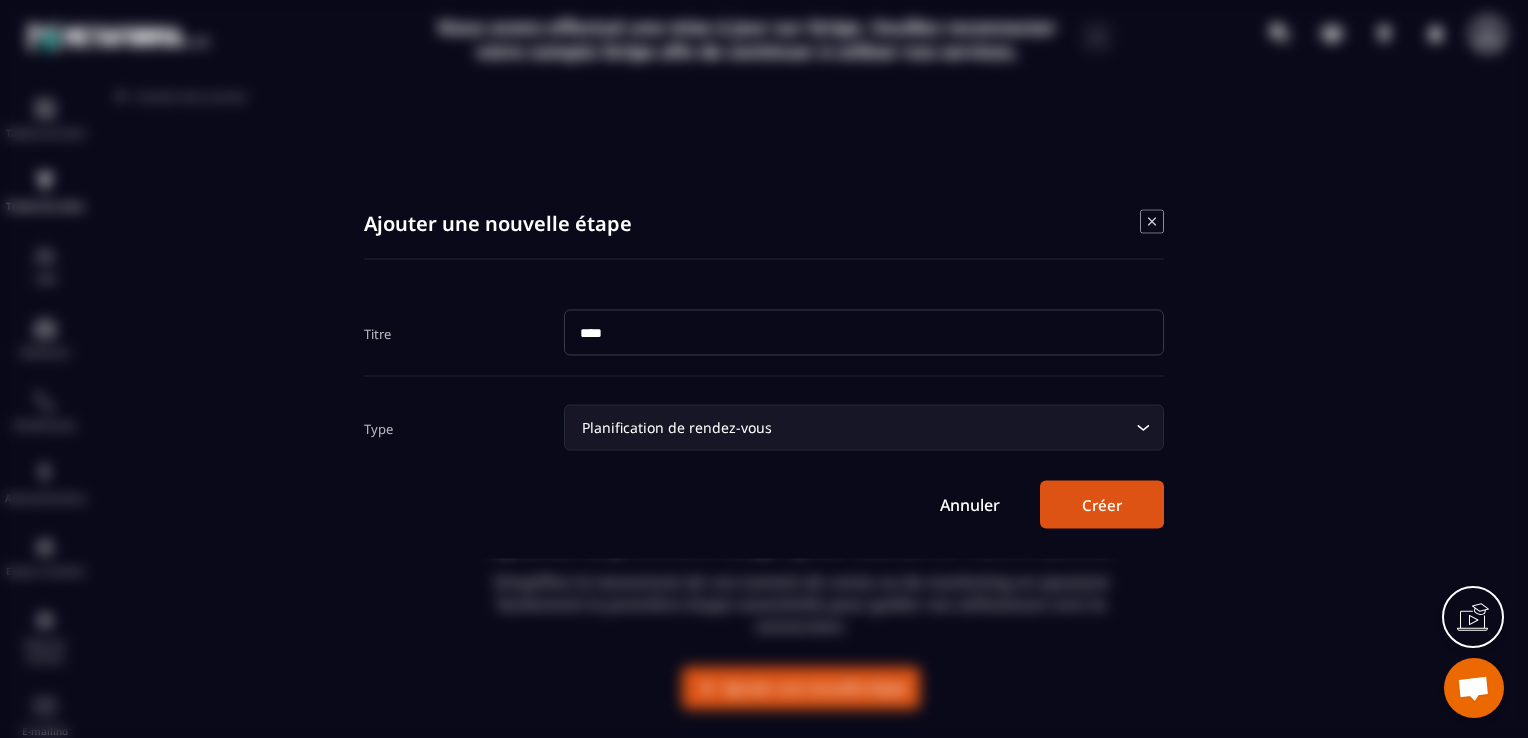 type on "****" 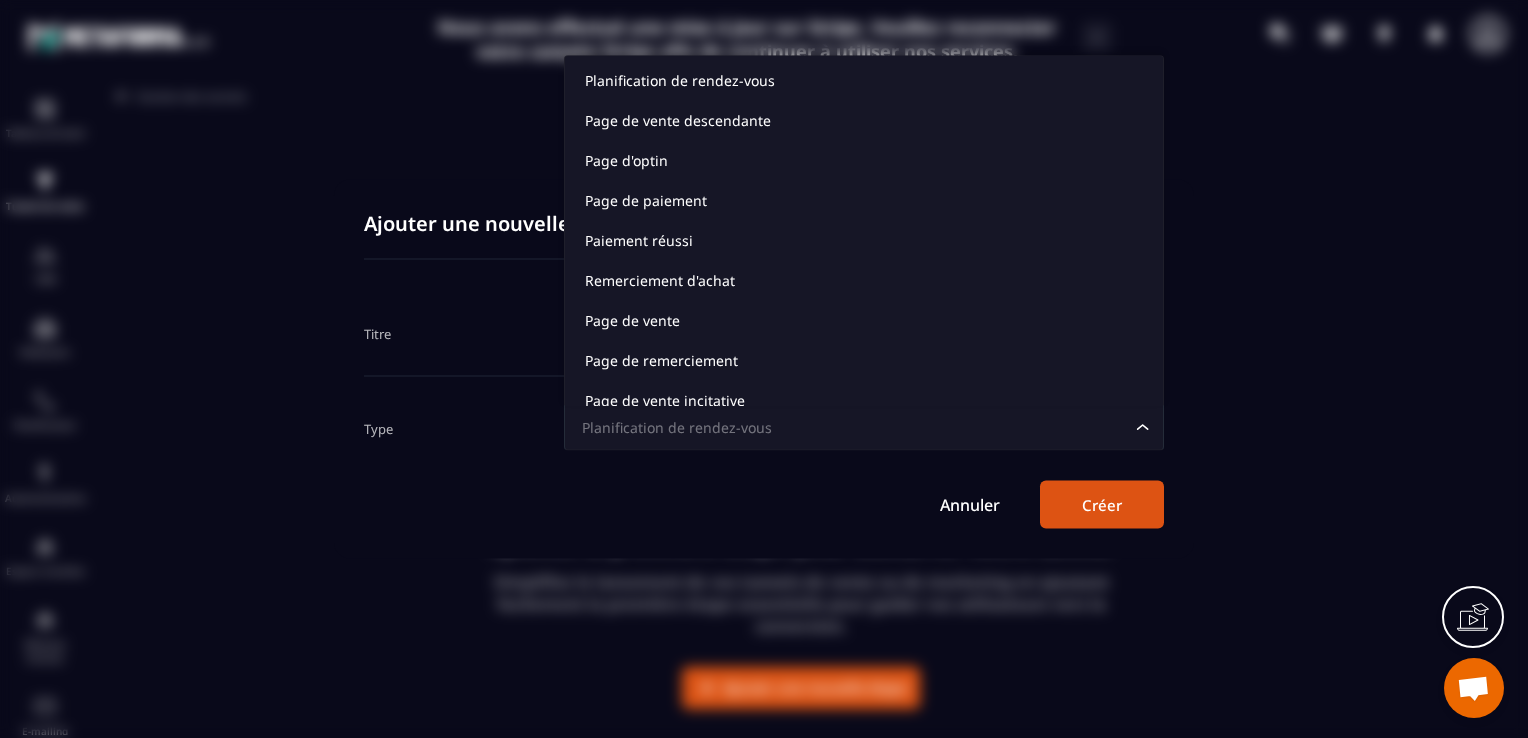 click on "Planification de rendez-vous" at bounding box center (854, 428) 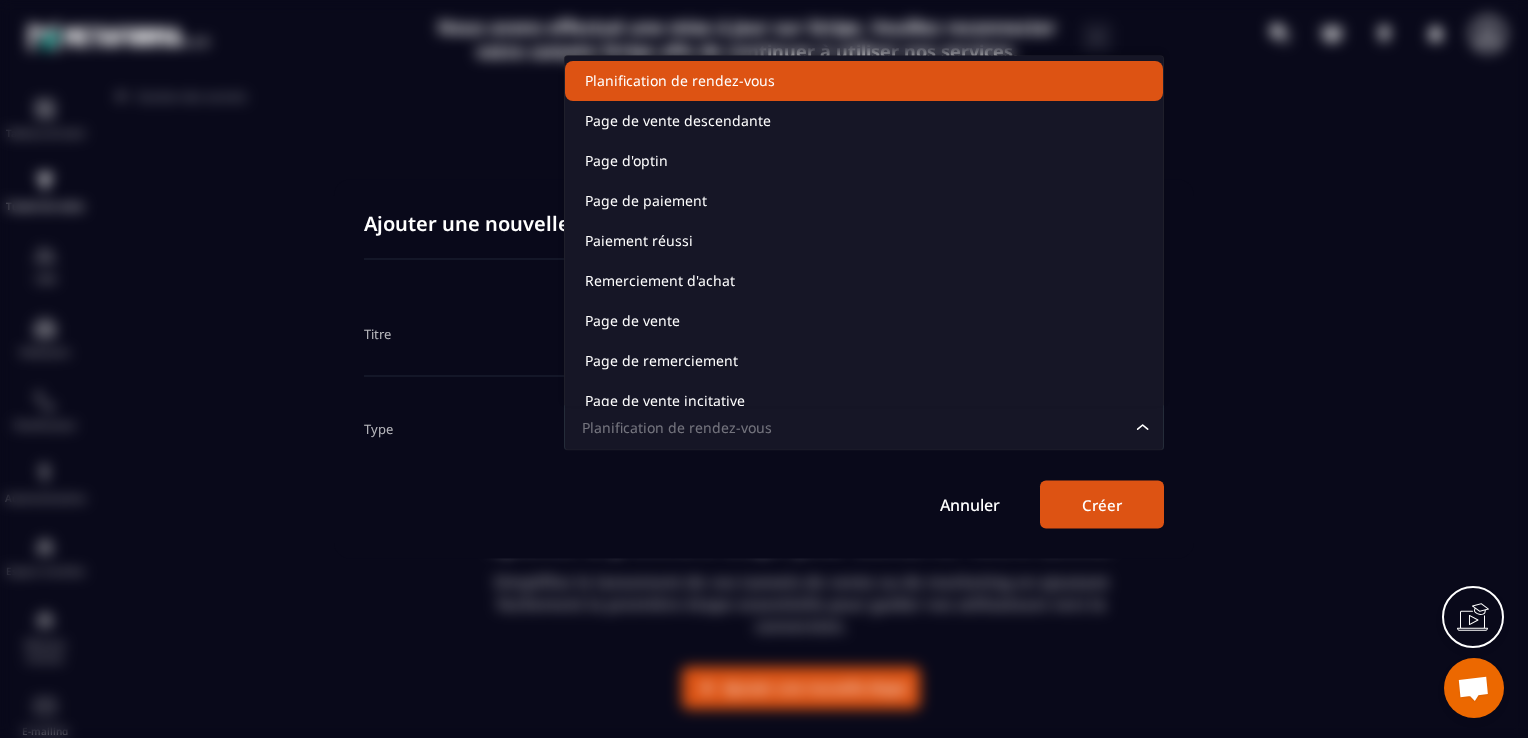 click on "Planification de rendez-vous" 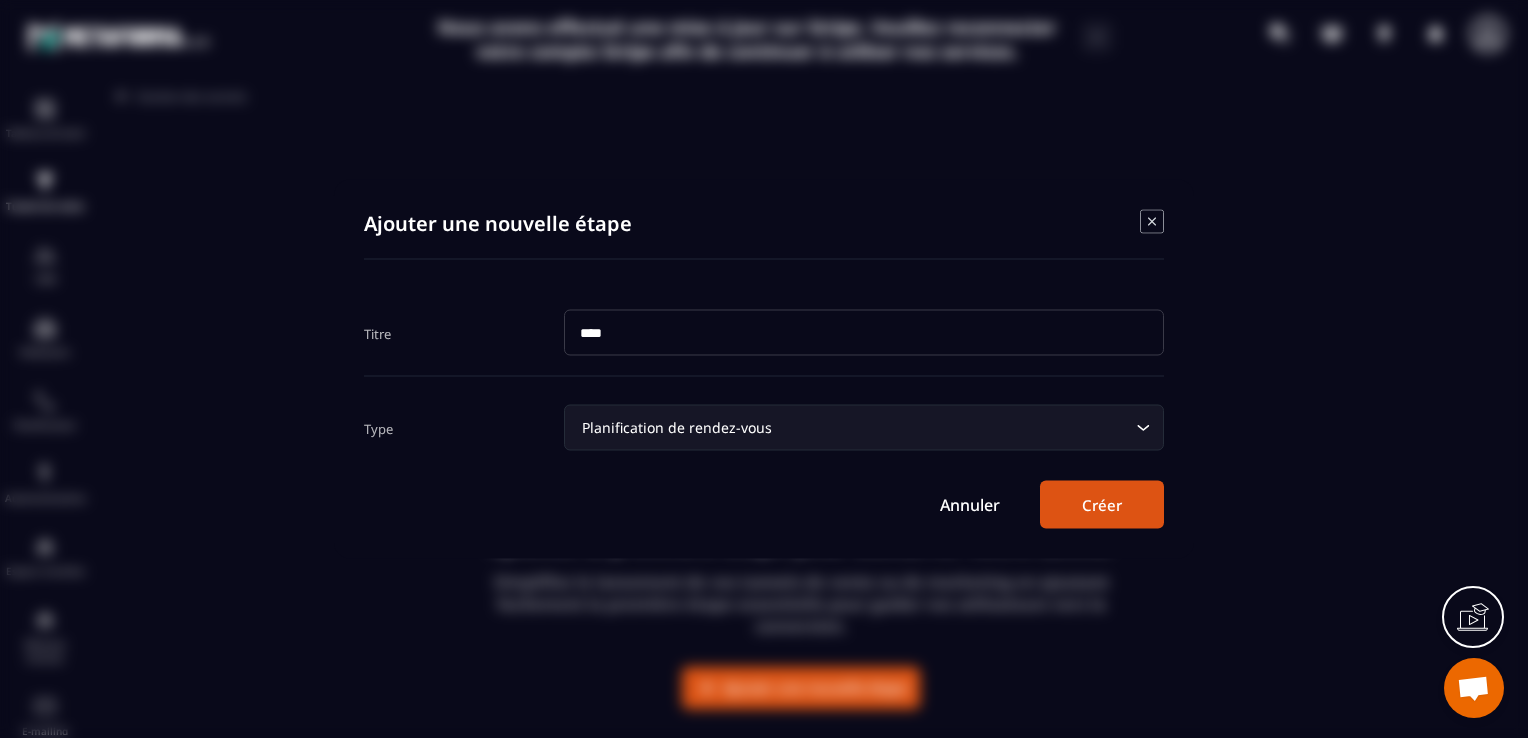 click on "Créer" at bounding box center (1102, 505) 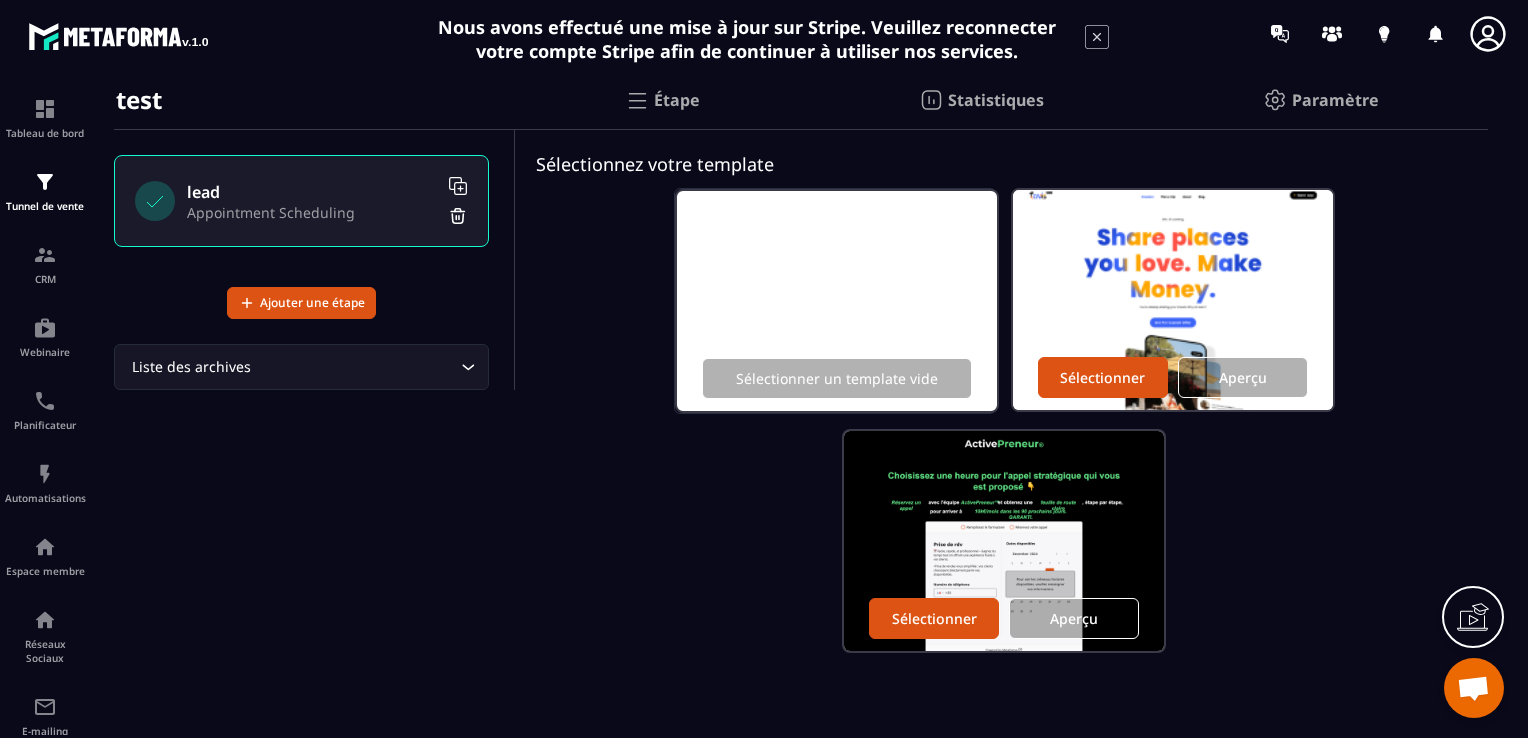 scroll, scrollTop: 0, scrollLeft: 0, axis: both 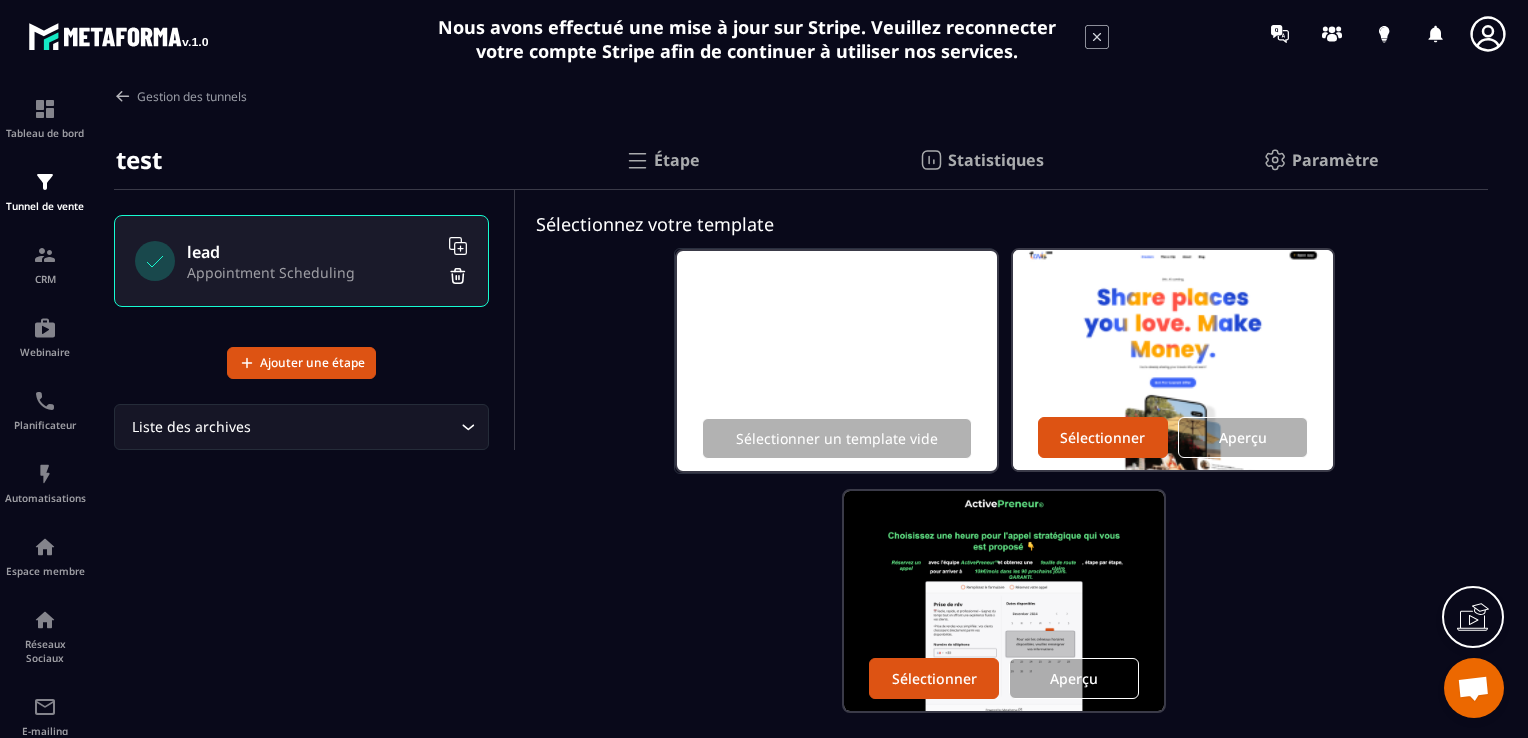 click at bounding box center [1173, 360] 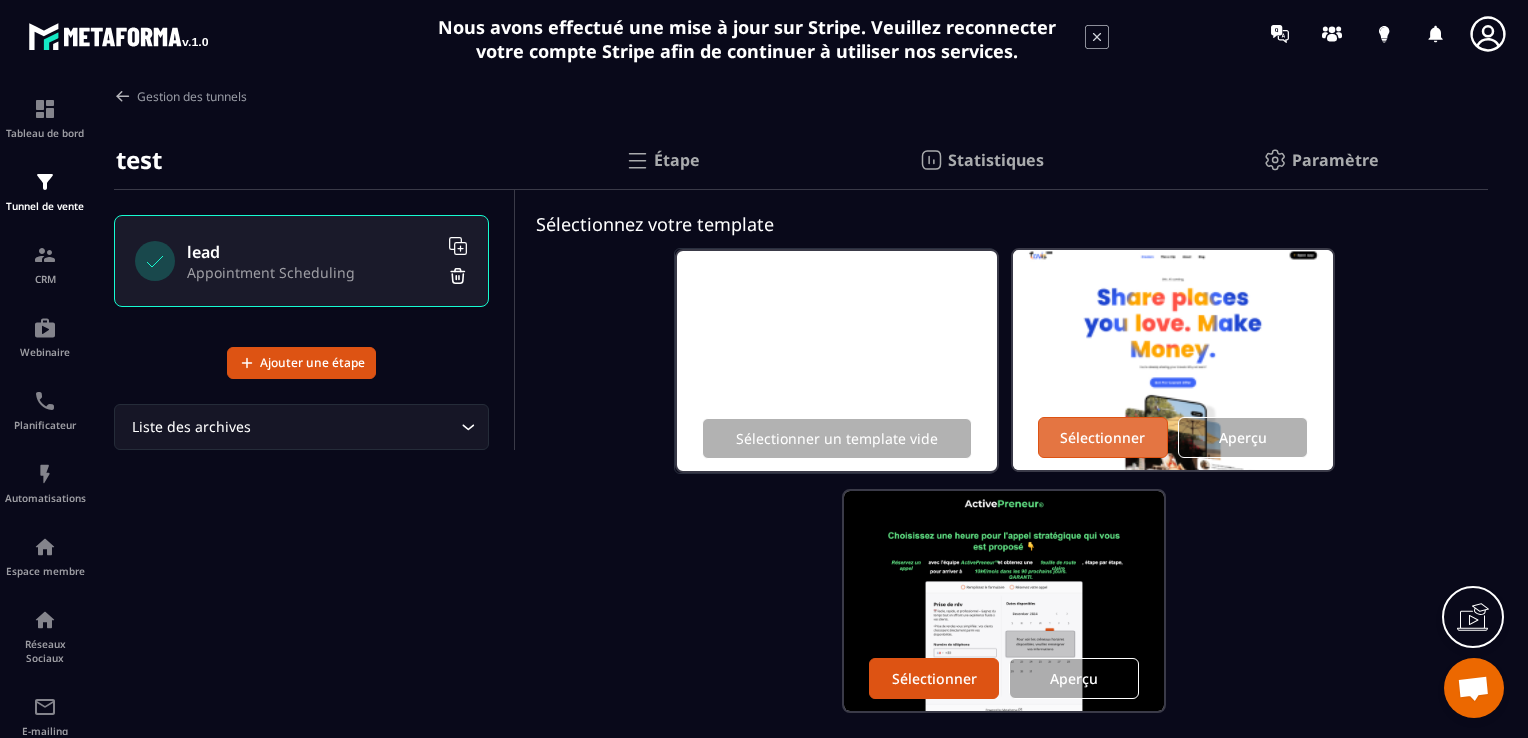 click on "Sélectionner" at bounding box center [1102, 437] 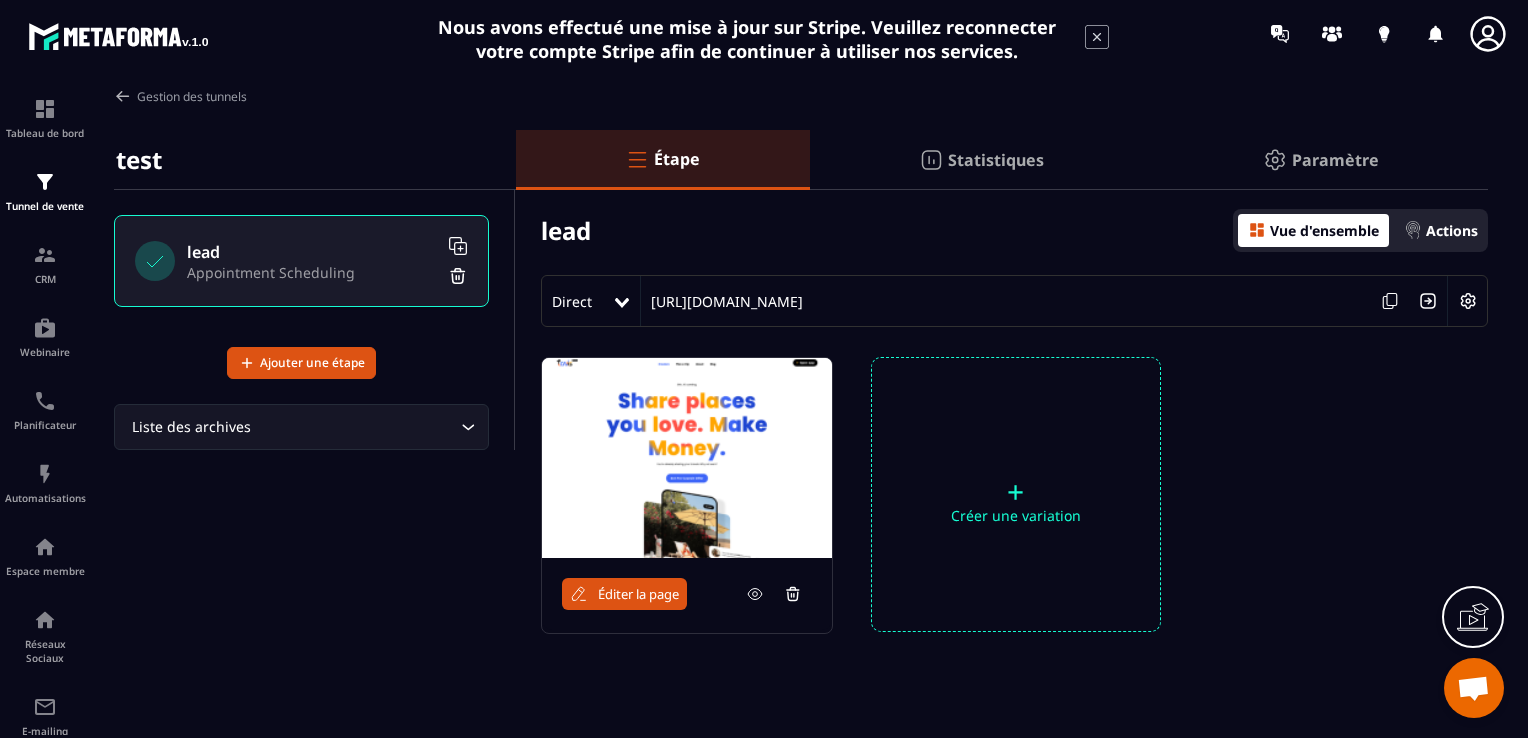 click on "Éditer la page" at bounding box center (638, 594) 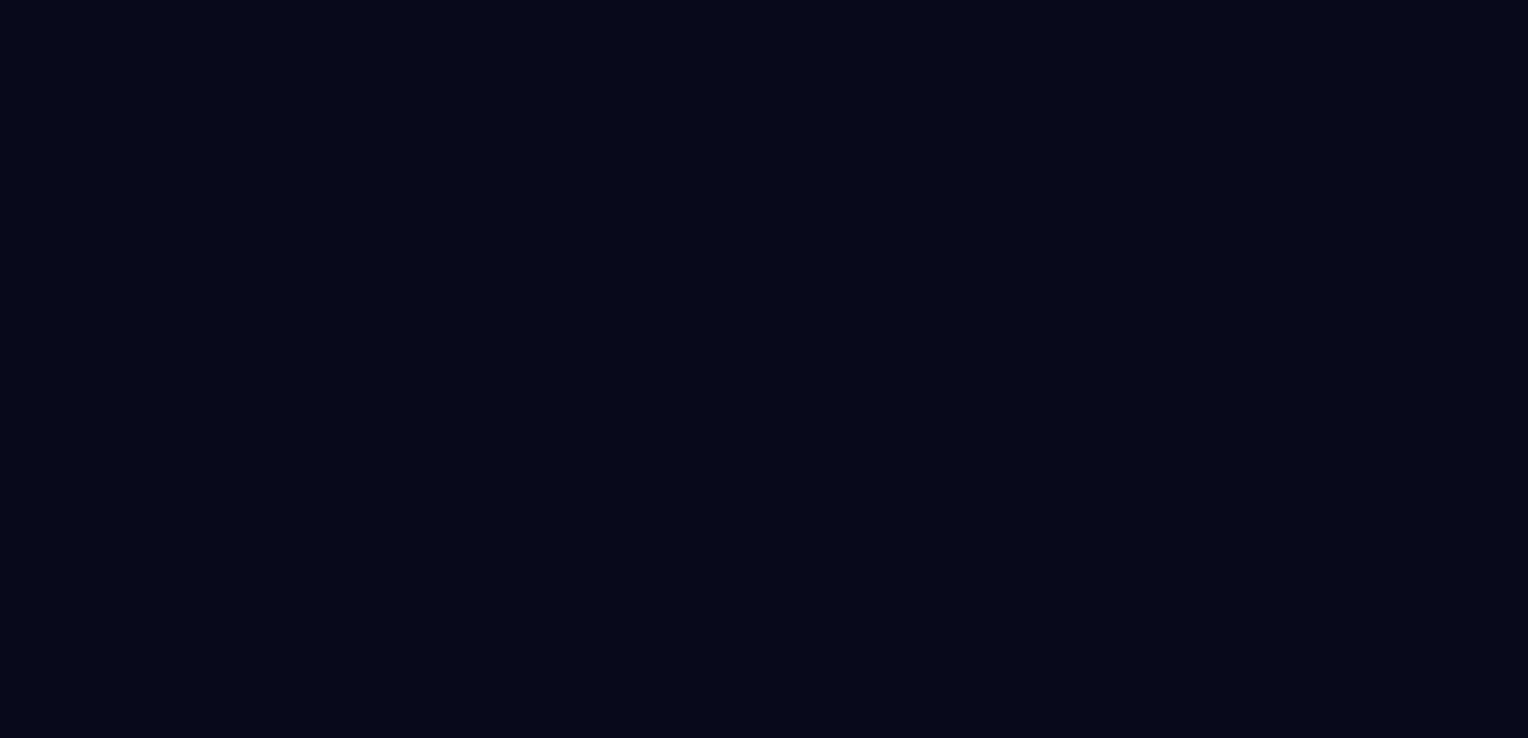 scroll, scrollTop: 0, scrollLeft: 0, axis: both 